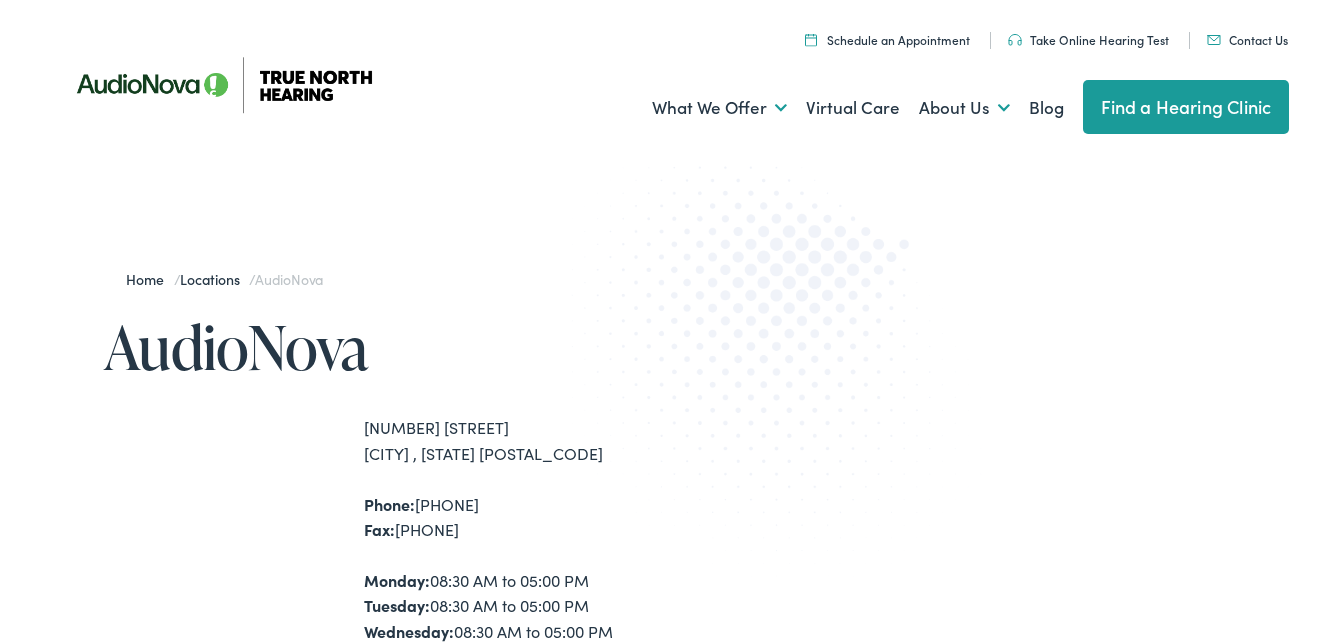 scroll, scrollTop: 0, scrollLeft: 0, axis: both 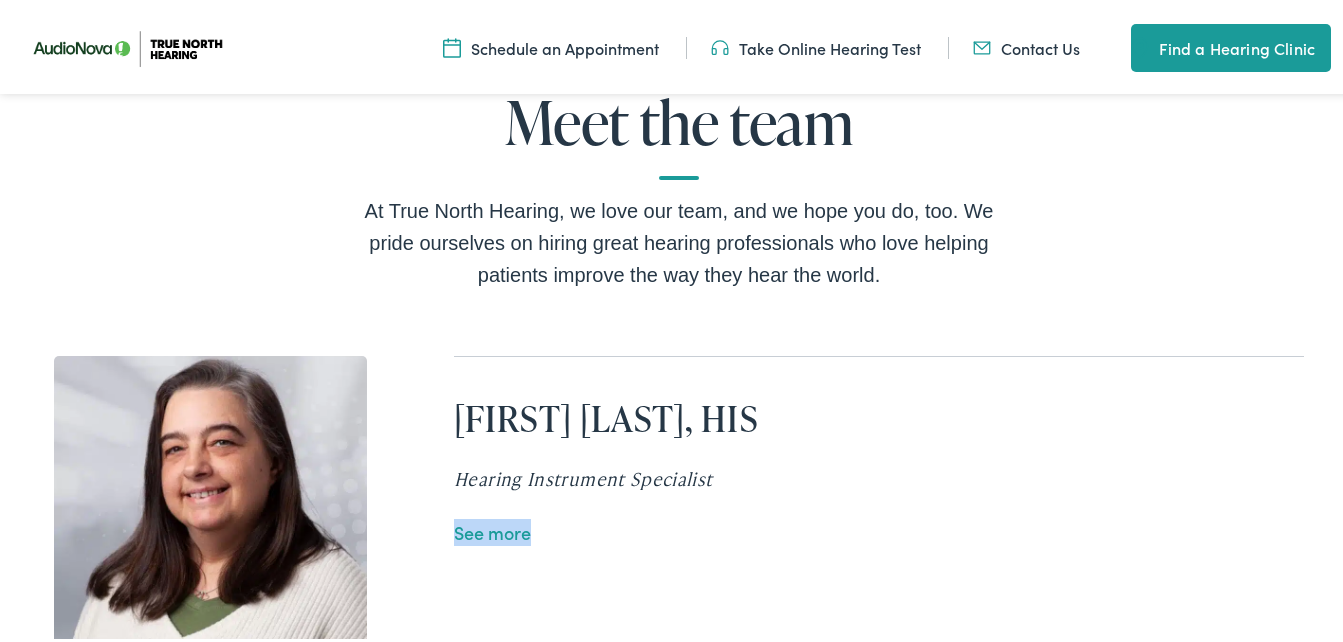 drag, startPoint x: 1306, startPoint y: 440, endPoint x: 1309, endPoint y: 494, distance: 54.08327 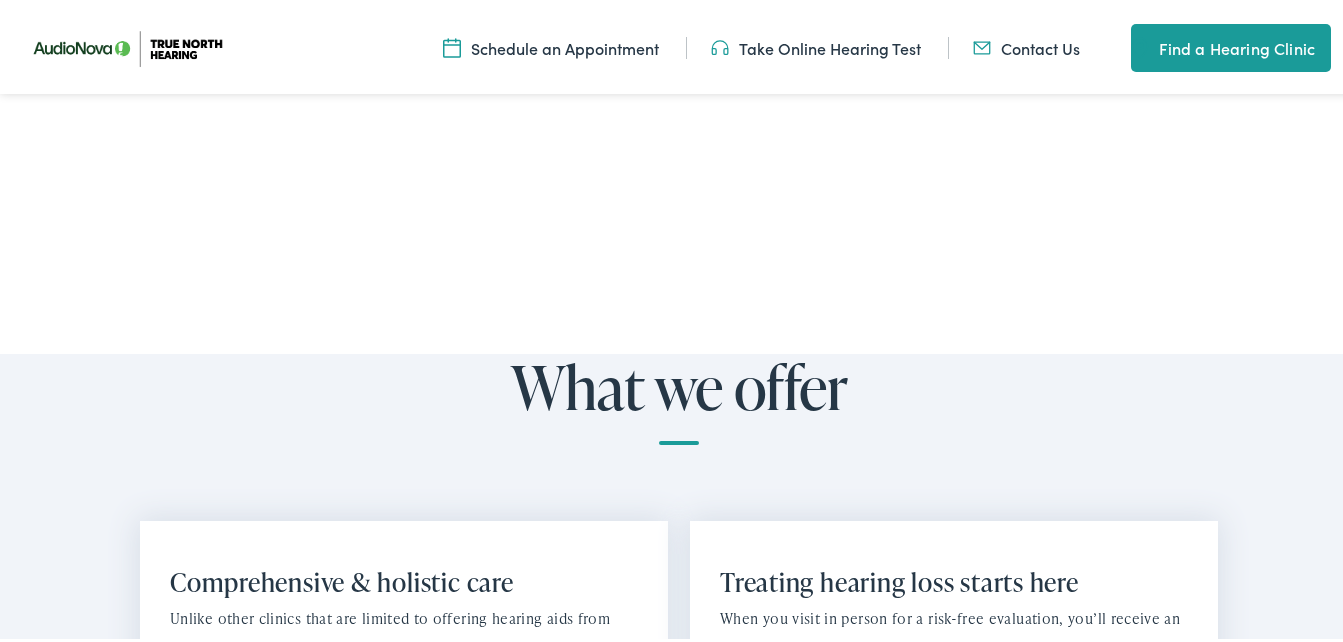 scroll, scrollTop: 901, scrollLeft: 0, axis: vertical 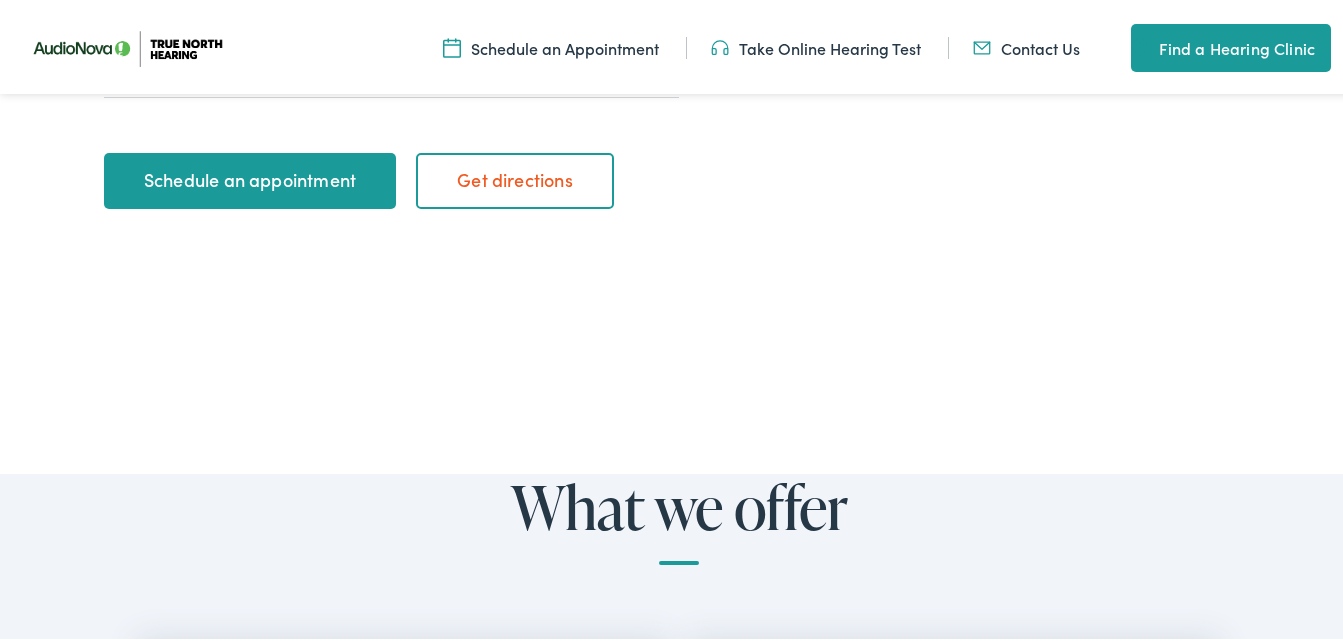 click on "Schedule an appointment" at bounding box center (249, 177) 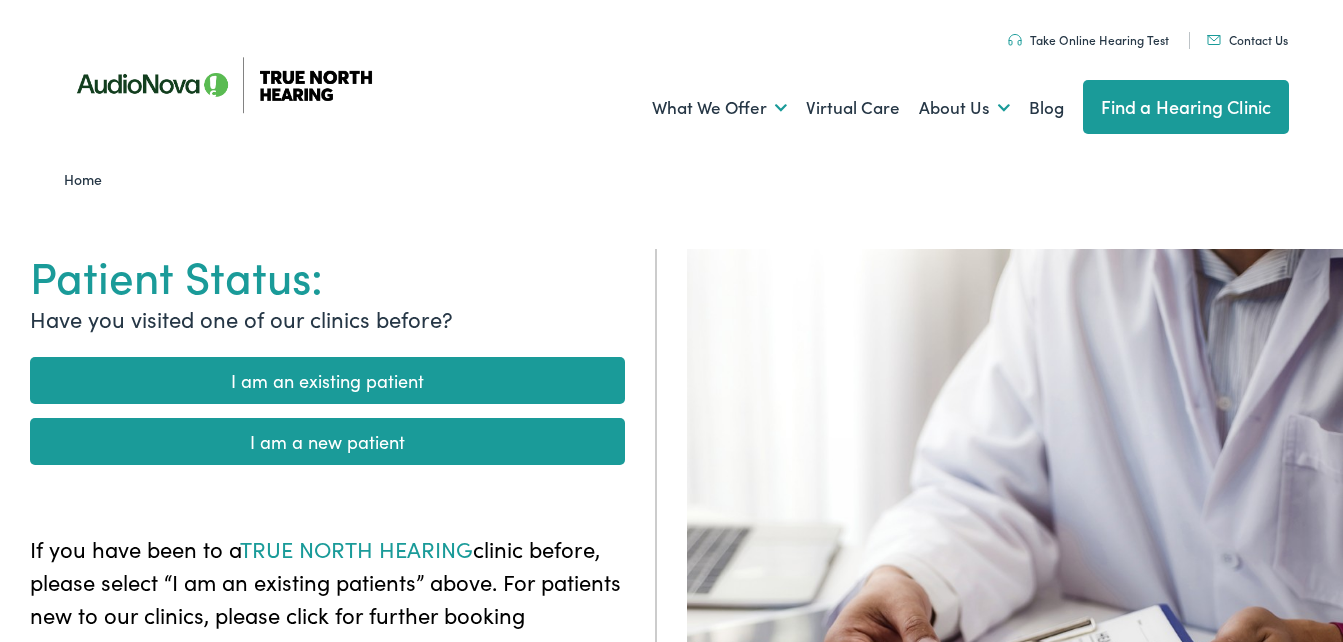 scroll, scrollTop: 0, scrollLeft: 0, axis: both 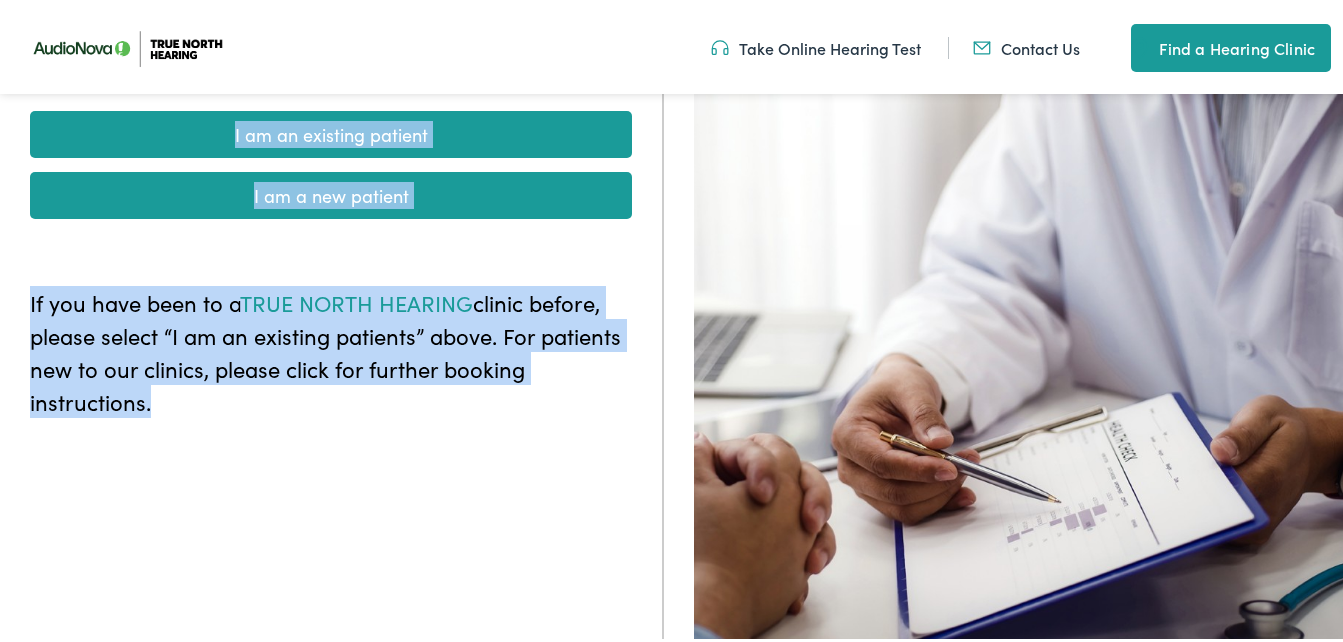 click on "I am an existing patient" at bounding box center [331, 130] 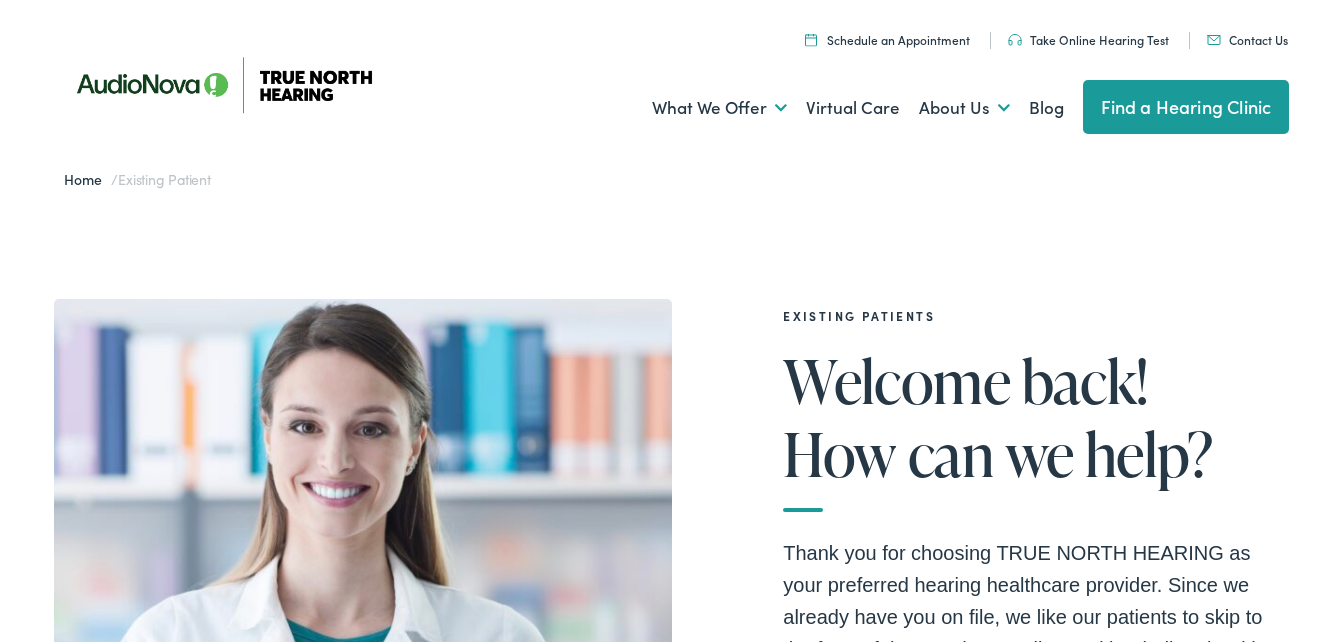 scroll, scrollTop: 0, scrollLeft: 0, axis: both 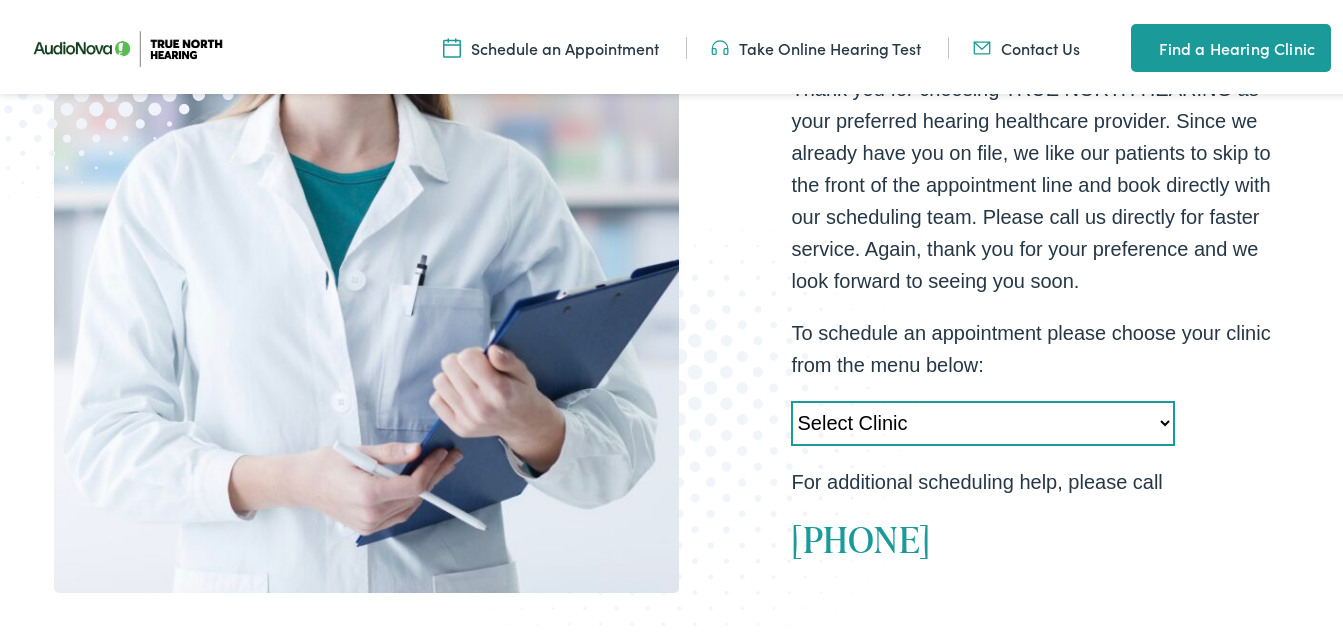 click on "Select Clinic Acton-MA-AudioNova 525 Main Street Topsham-ME-AudioNova 44 Elm Street Dover-NH-AudioNova 750 Central Avenue Newport-VT-AudioNova 41 School St. St. Johnsbury-VT-AudioNova 198 Eastern Avenue Newton-MA-AudioNova 181 Wells Avenue Portland-ME-AudioNova 2401 Congress Street Scarborough-ME-AudioNova 248 US Route 1 Portsmouth-NH-AudioNova 599 Lafayette Road Springfield-VT-AudioNova 100 Springfield Plaza Torrington-CT-AudioNova 663 East Main Street West Lebanon-NH-True North Hearing  93 S. Main Street Augusta-ME-True North Hearing  89 Hospital Street" at bounding box center (983, 419) 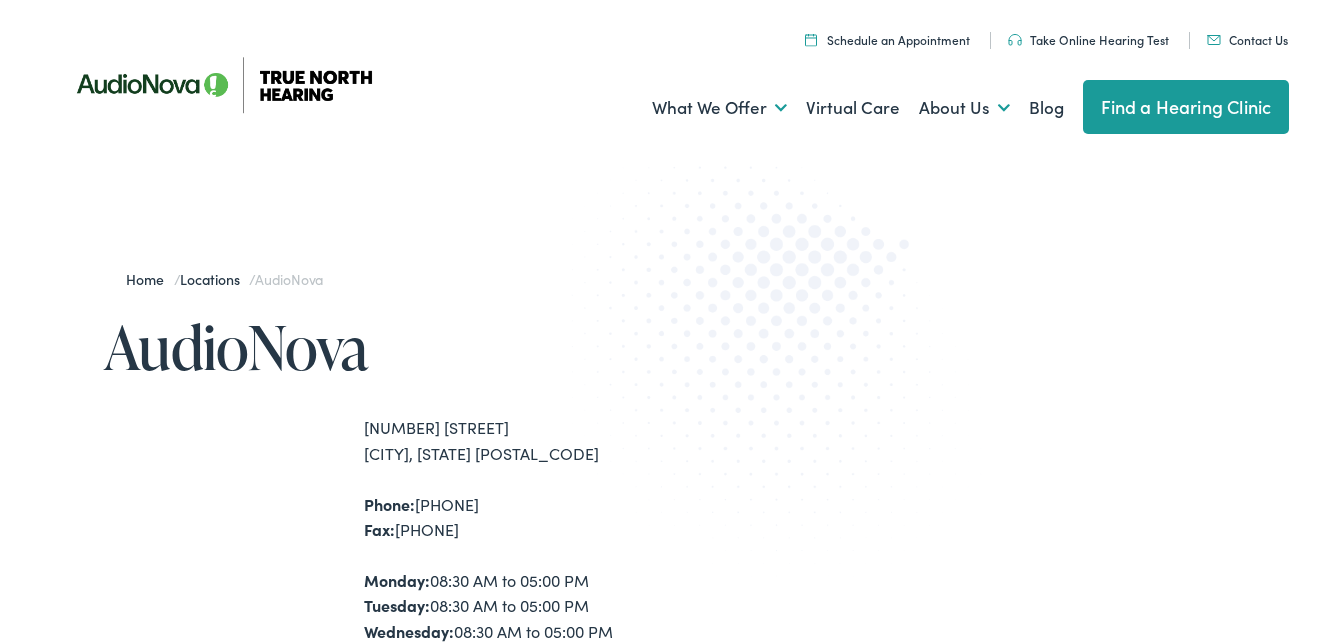 scroll, scrollTop: 0, scrollLeft: 0, axis: both 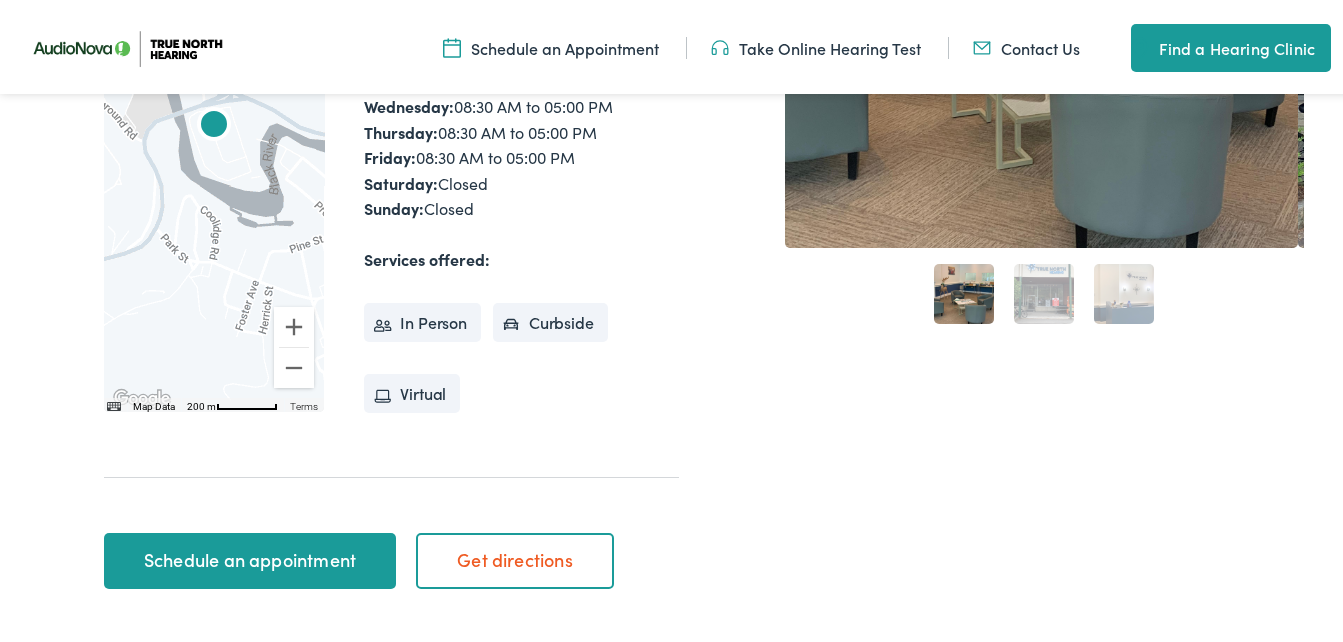 click on "Schedule an appointment" at bounding box center (249, 557) 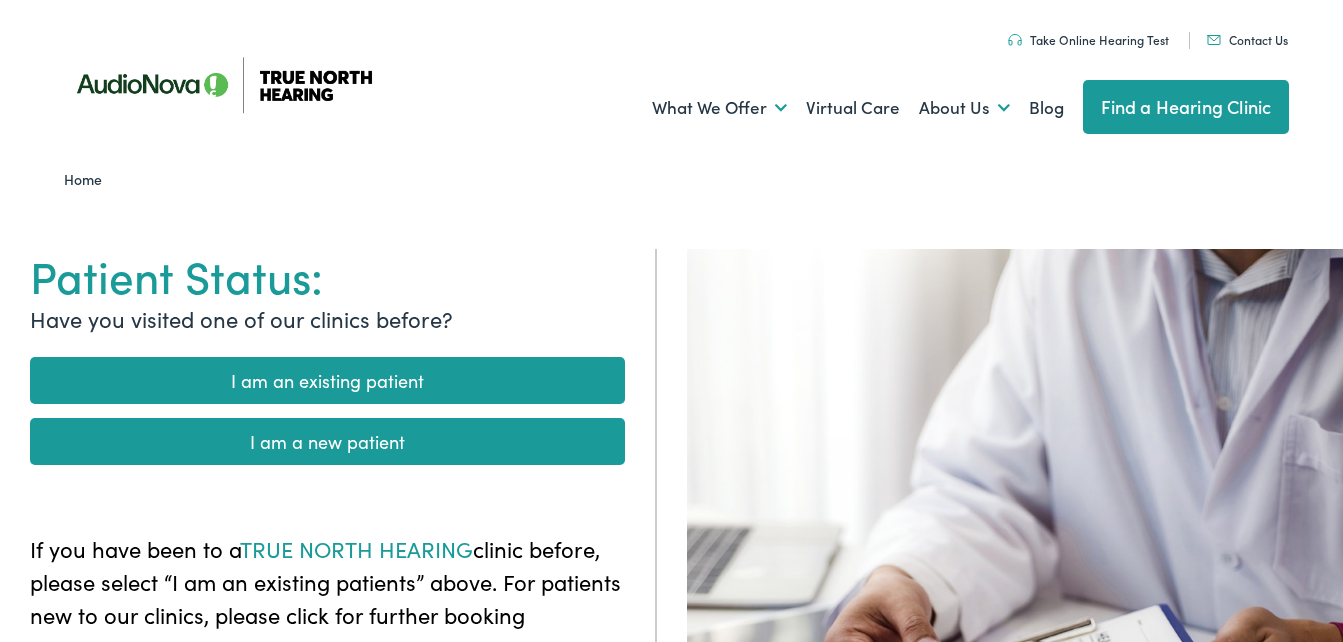 scroll, scrollTop: 0, scrollLeft: 0, axis: both 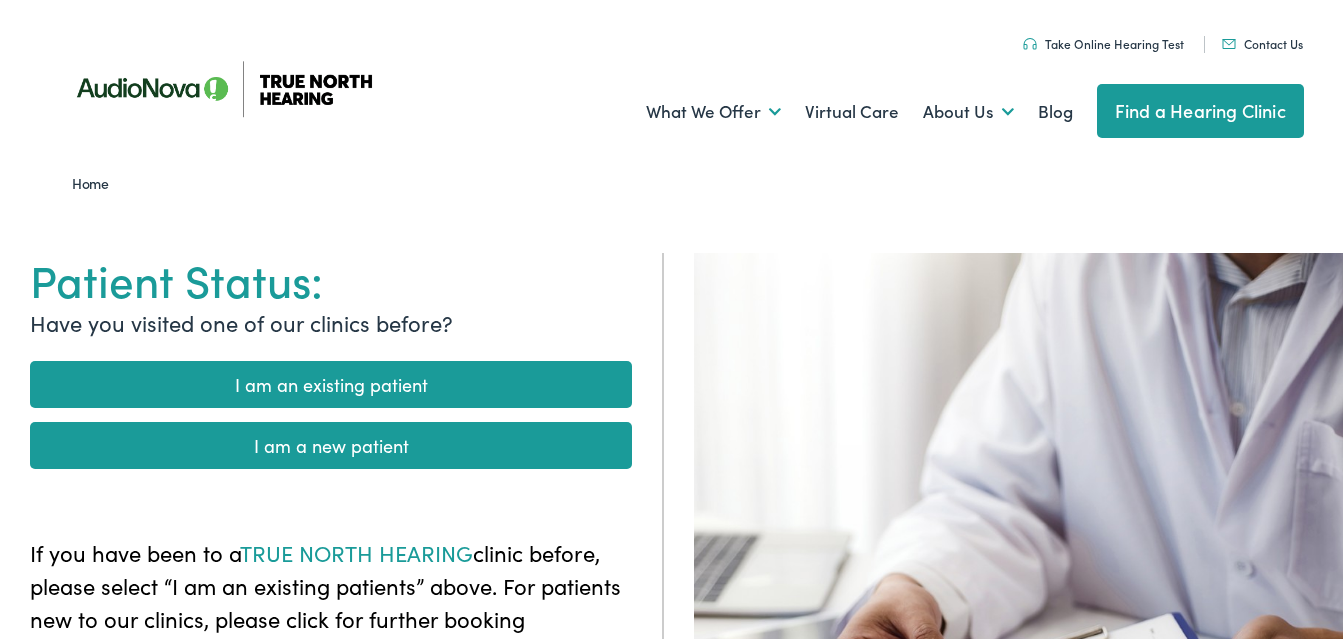 click on "I am an existing patient" at bounding box center [331, 380] 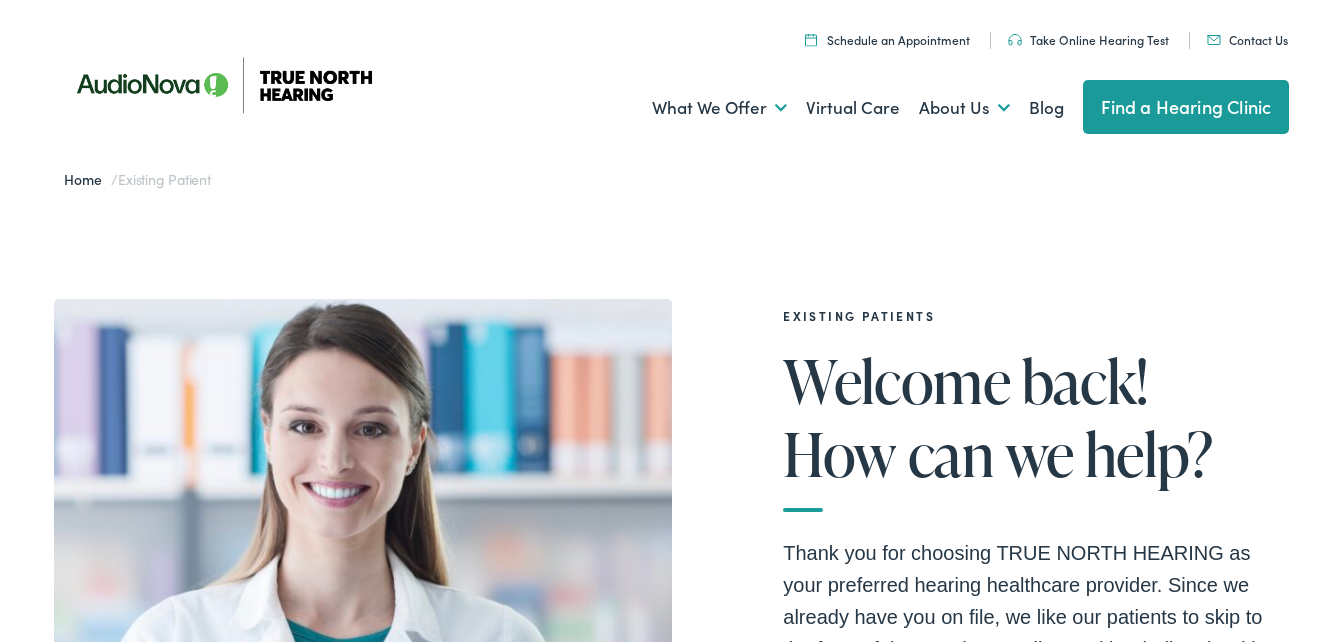 scroll, scrollTop: 0, scrollLeft: 0, axis: both 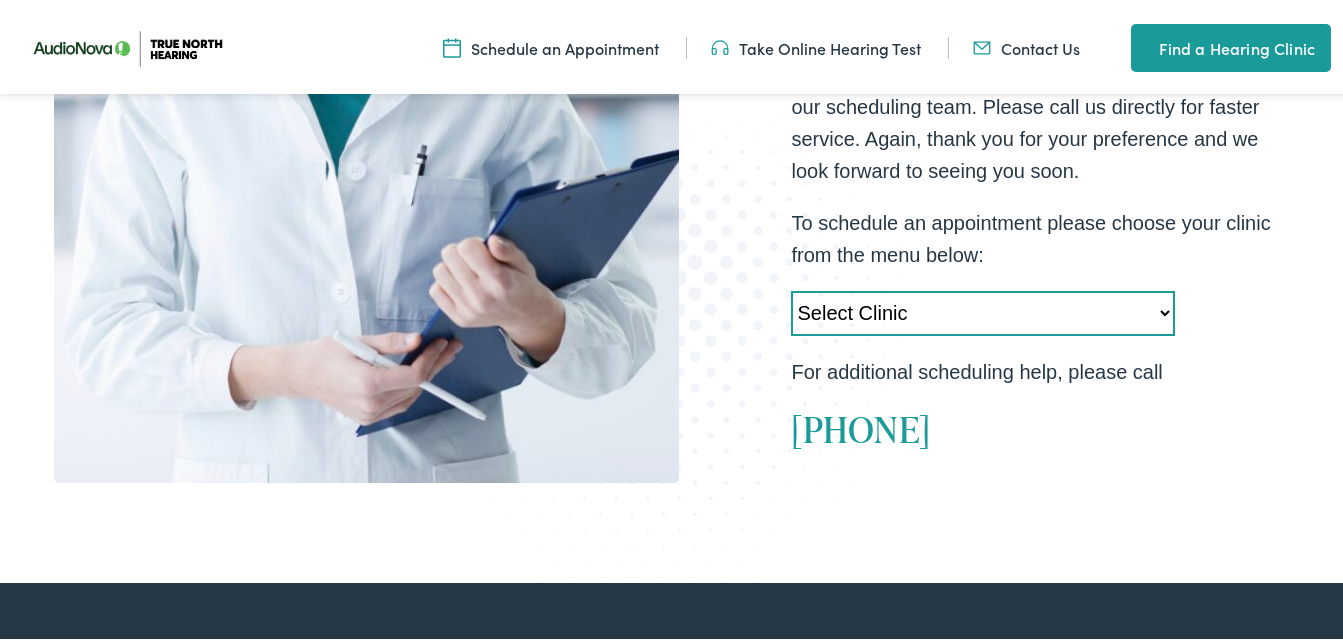 click on "Select Clinic [CITY]-[STATE]-[BRAND] [NUMBER] [STREET] [CITY]-[STATE]-[BRAND] [NUMBER] [STREET] [CITY]-[STATE]-[BRAND] [NUMBER] [AVENUE] [CITY]-[STATE]-[BRAND] [NUMBER] [STREET] [CITY]-[STATE]-[BRAND] [NUMBER] [AVENUE] [CITY]-[STATE]-[BRAND] [NUMBER] [STREET] [CITY]-[STATE]-[BRAND] [NUMBER] [STREET] [CITY]-[STATE]-[BRAND] [NUMBER] [ROUTE] [CITY]-[STATE]-[BRAND] [NUMBER] [ROAD] [CITY]-[STATE]-[BRAND] [NUMBER] [PLAZA] [CITY]-[STATE]-[BRAND] [NUMBER] [STREET] [CITY]-[STATE]-[BRAND]  [NUMBER] [STREET] [CITY]-[STATE]-[BRAND]  [NUMBER] [STREET]" at bounding box center [983, 309] 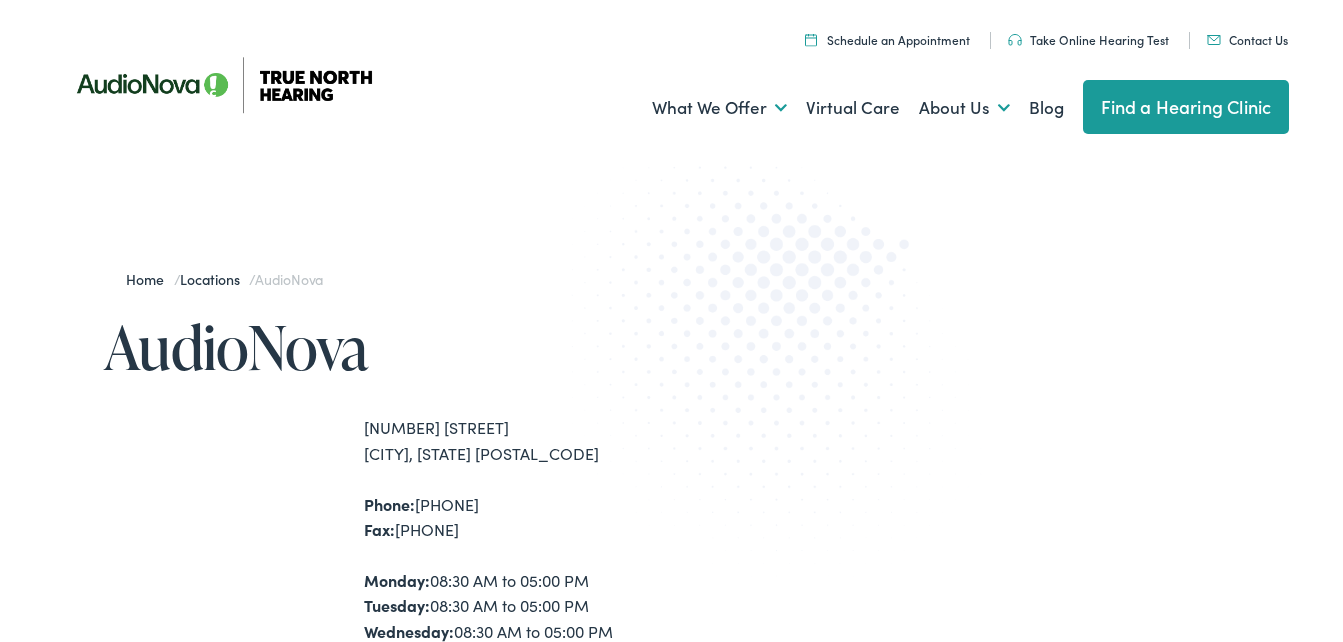 scroll, scrollTop: 0, scrollLeft: 0, axis: both 